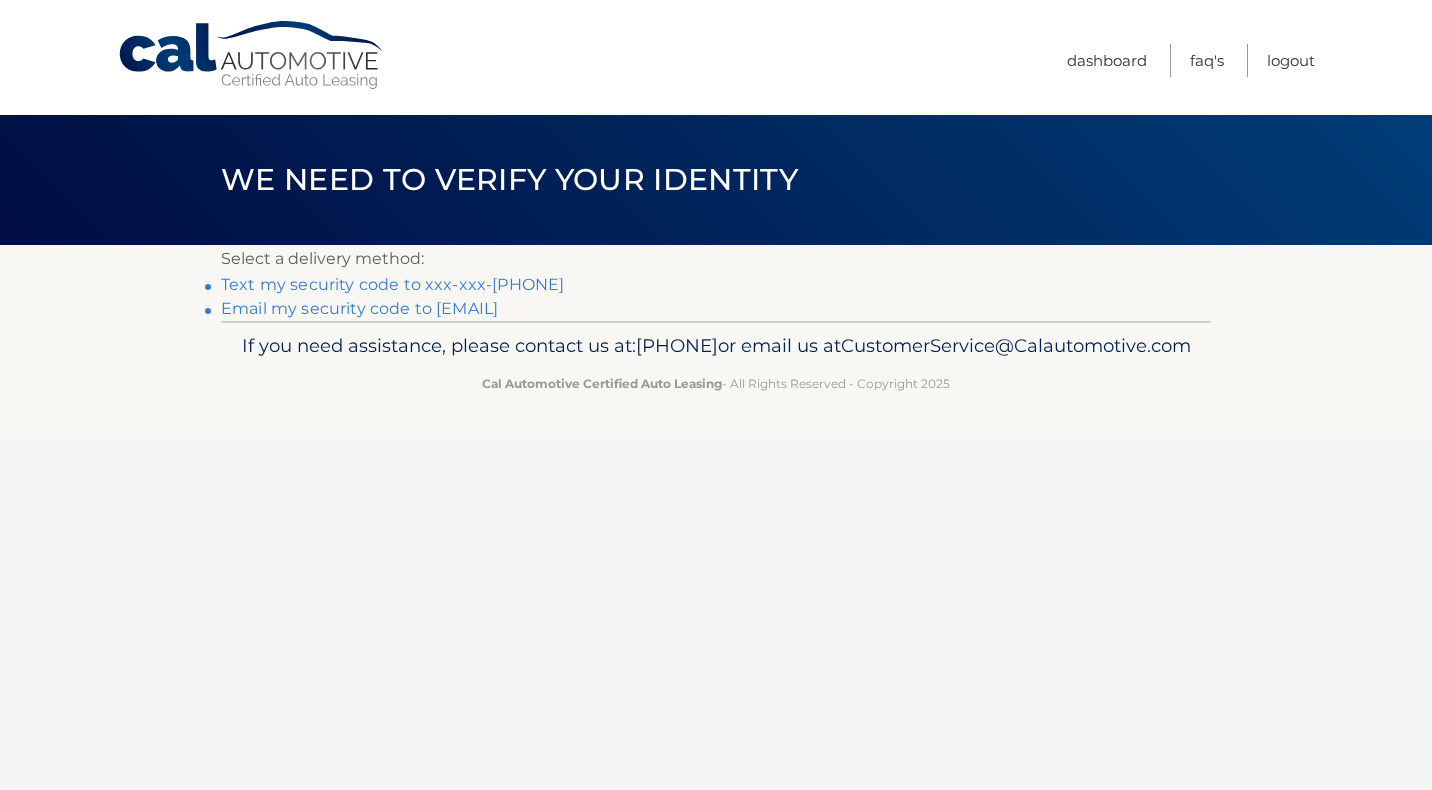 scroll, scrollTop: 0, scrollLeft: 0, axis: both 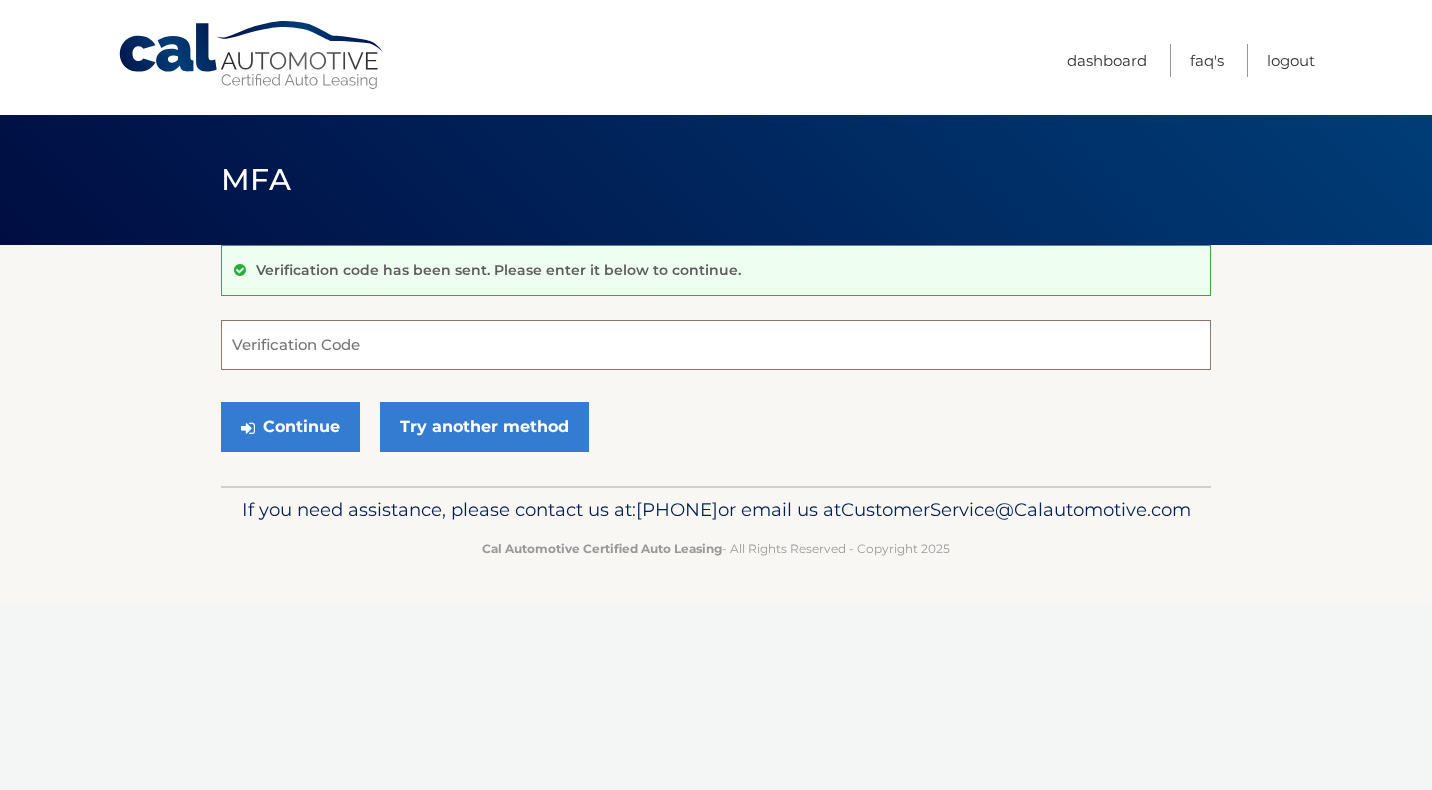click on "Verification Code" at bounding box center (716, 345) 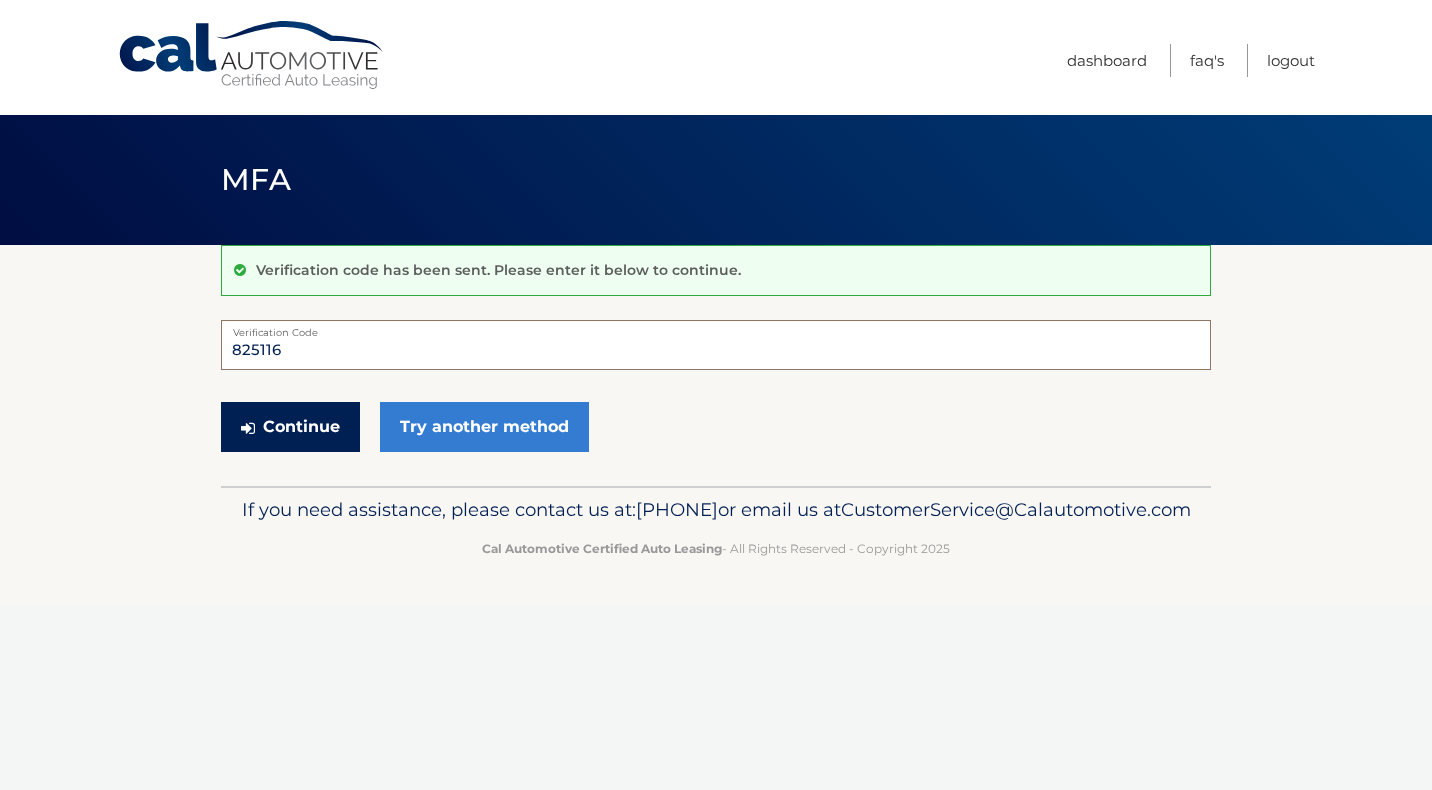 type on "825116" 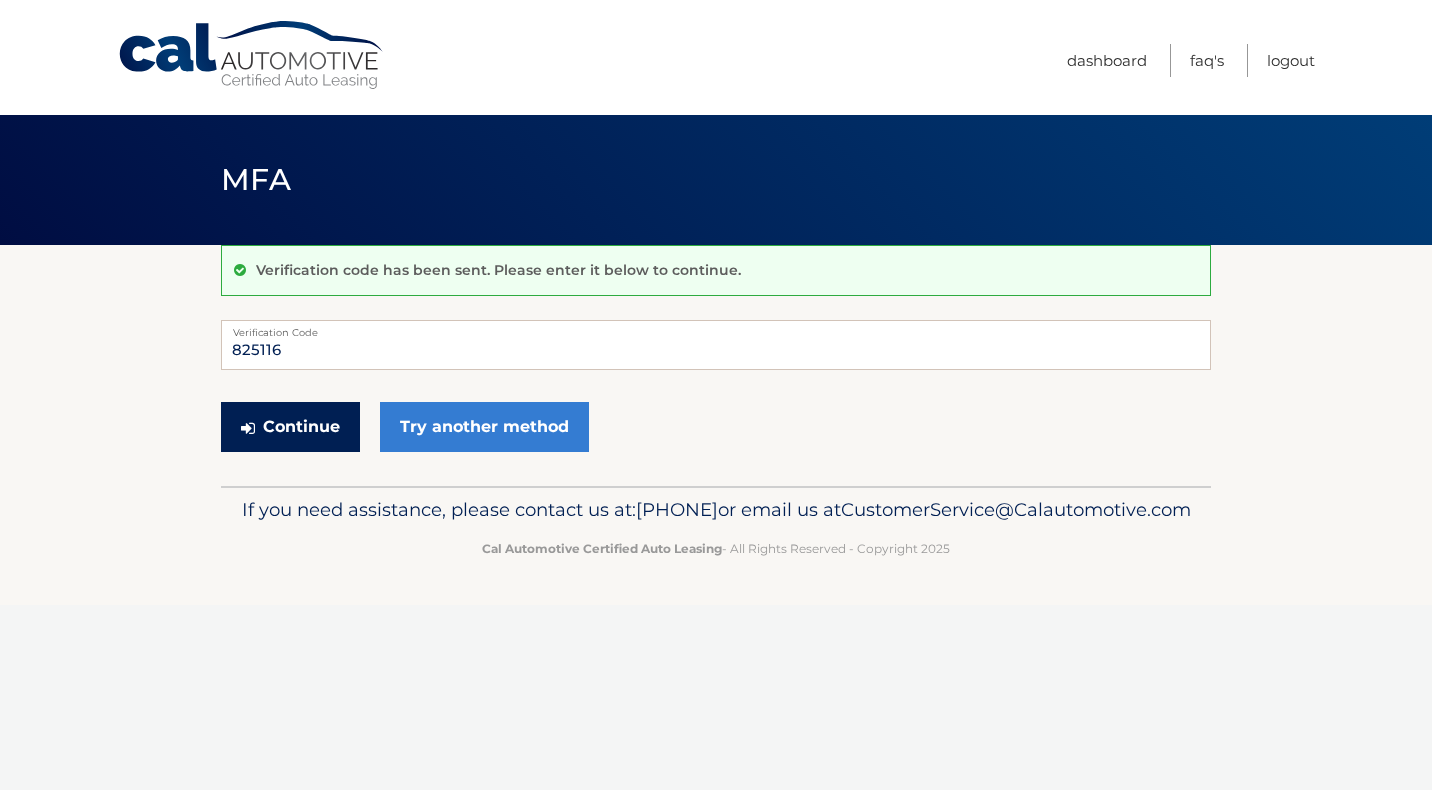 click on "Continue" at bounding box center [290, 427] 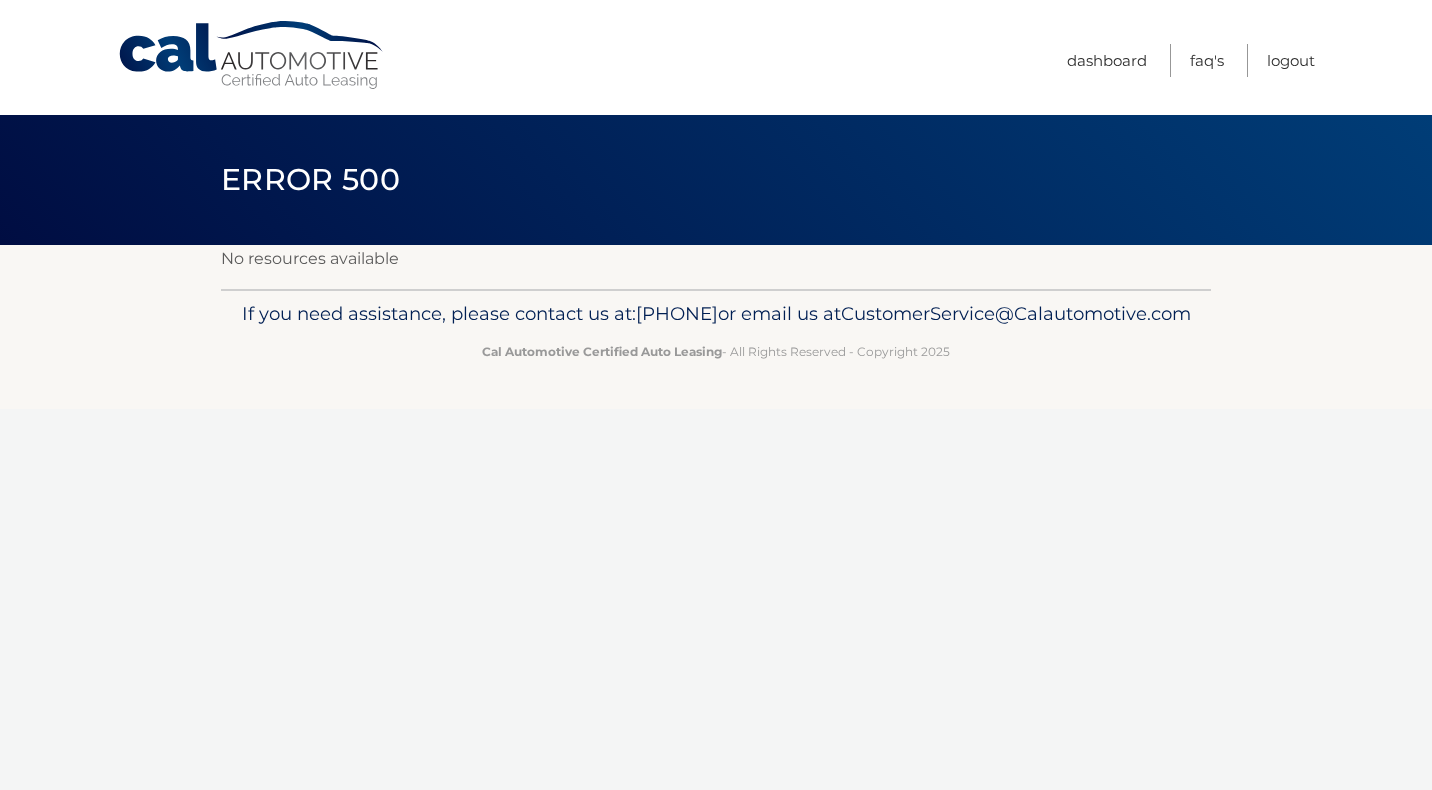 scroll, scrollTop: 0, scrollLeft: 0, axis: both 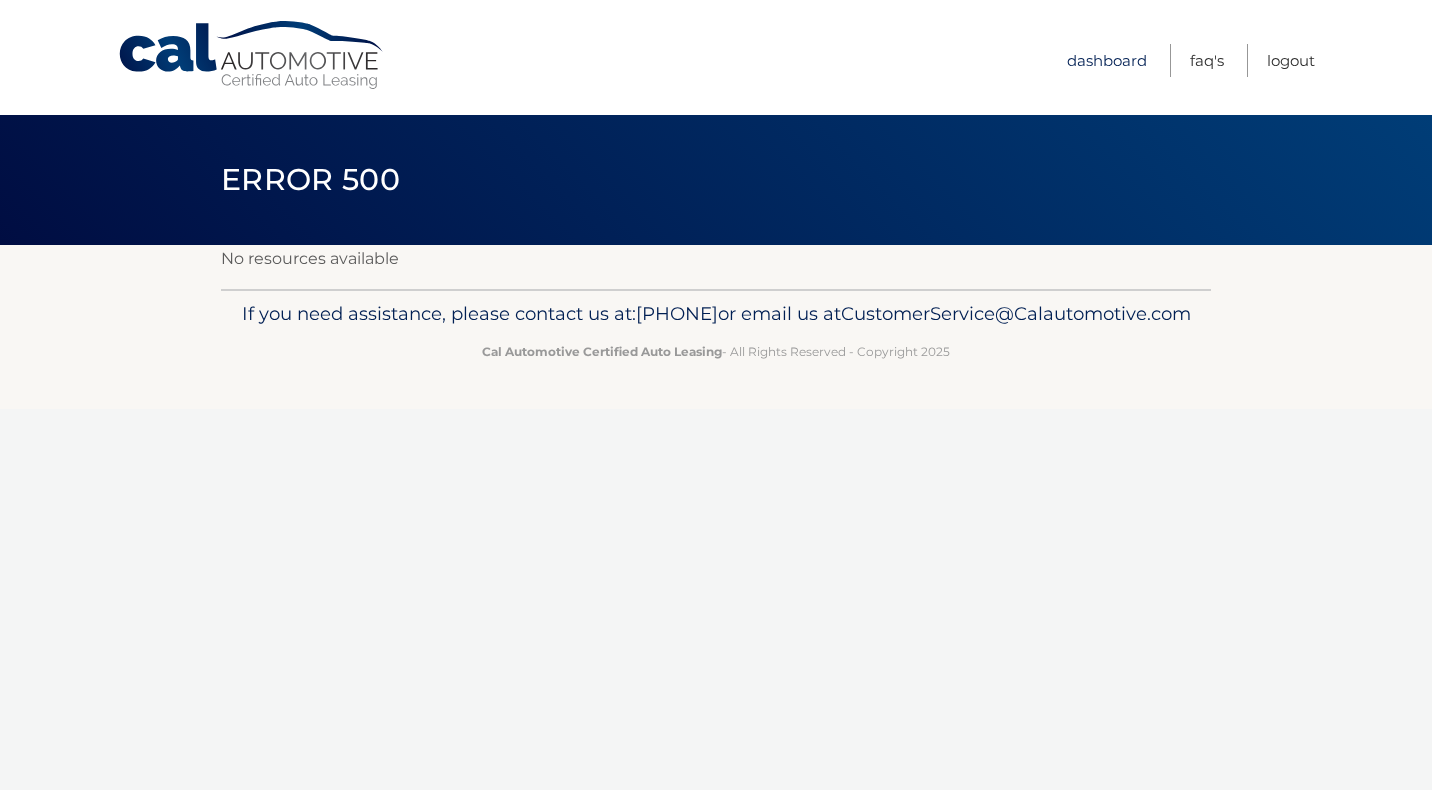 click on "Dashboard" at bounding box center (1107, 60) 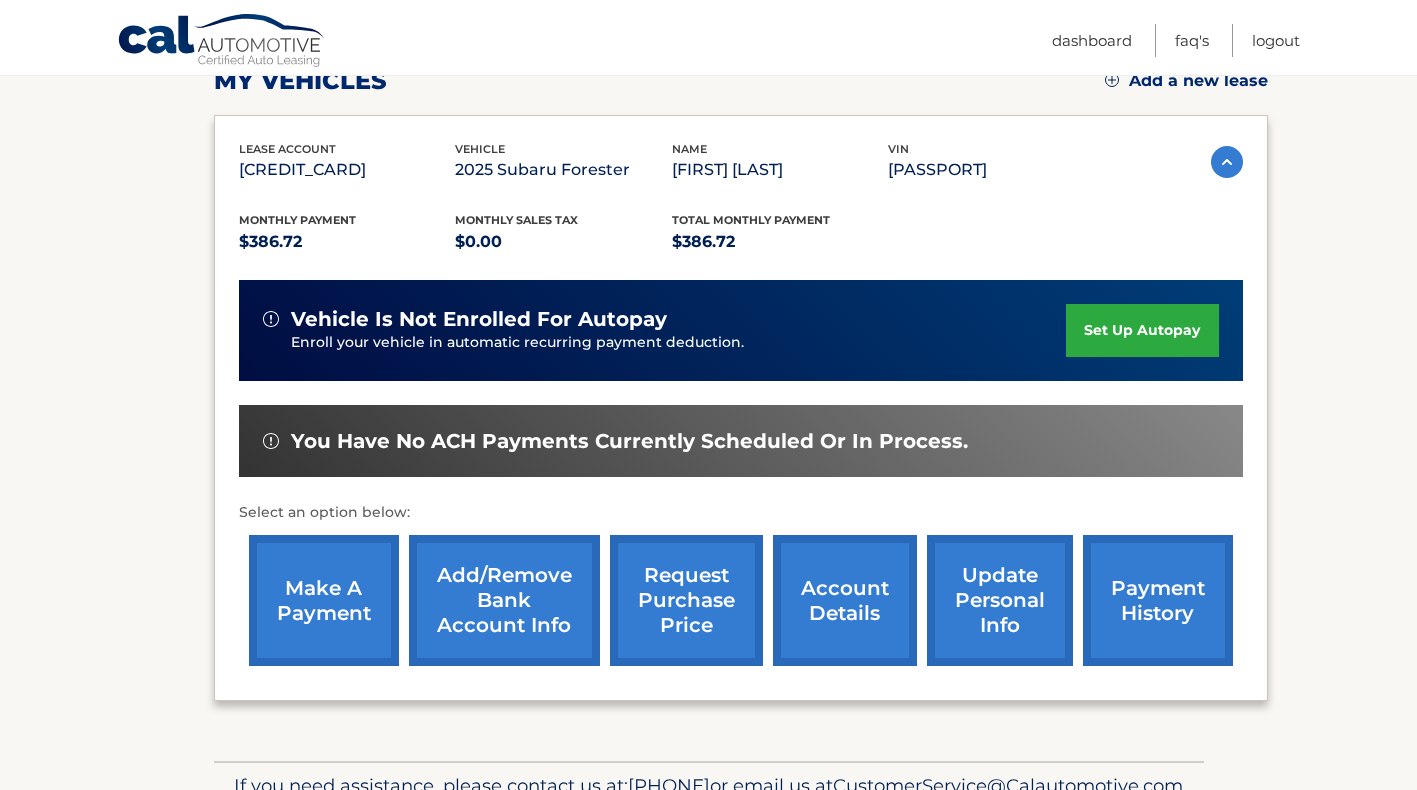 scroll, scrollTop: 300, scrollLeft: 0, axis: vertical 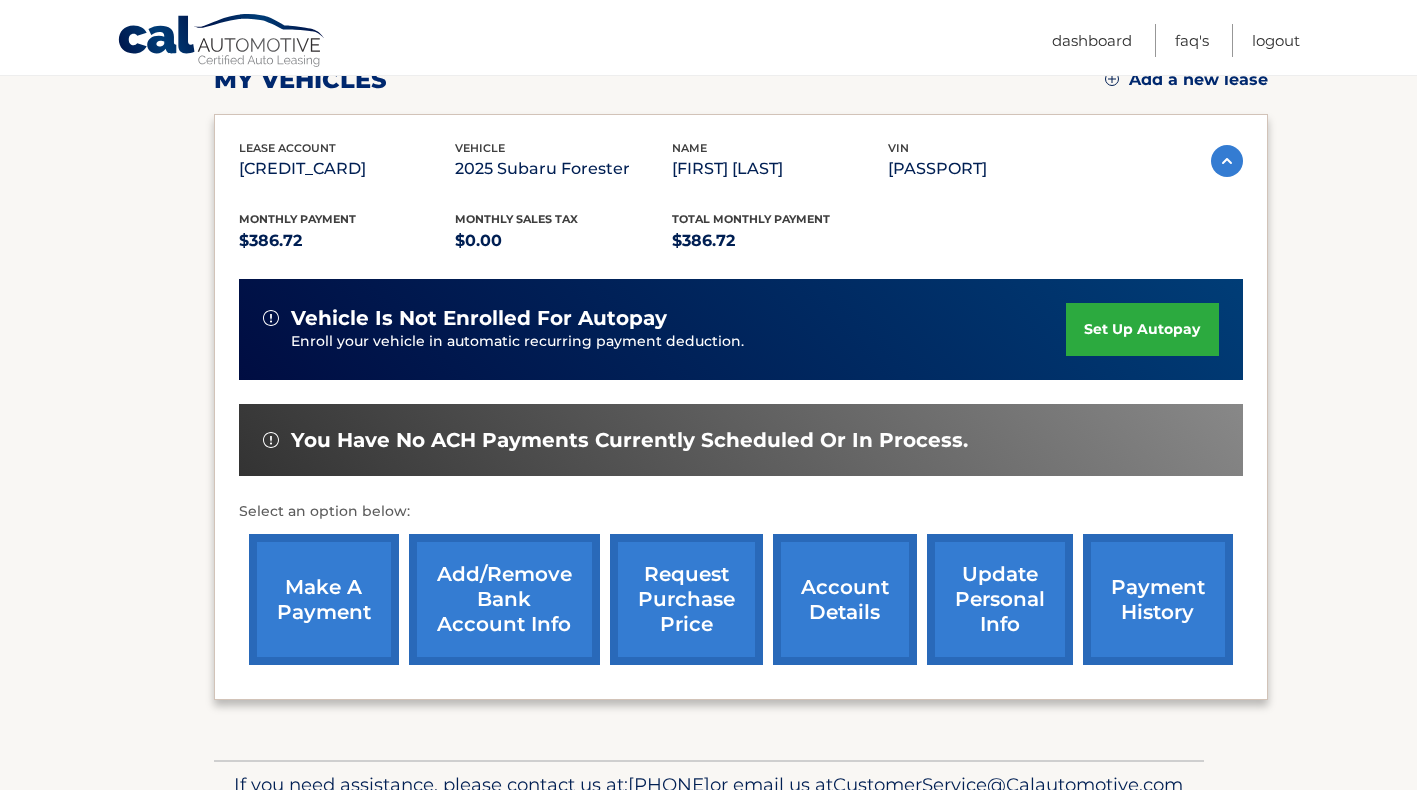 click on "make a payment" at bounding box center [324, 599] 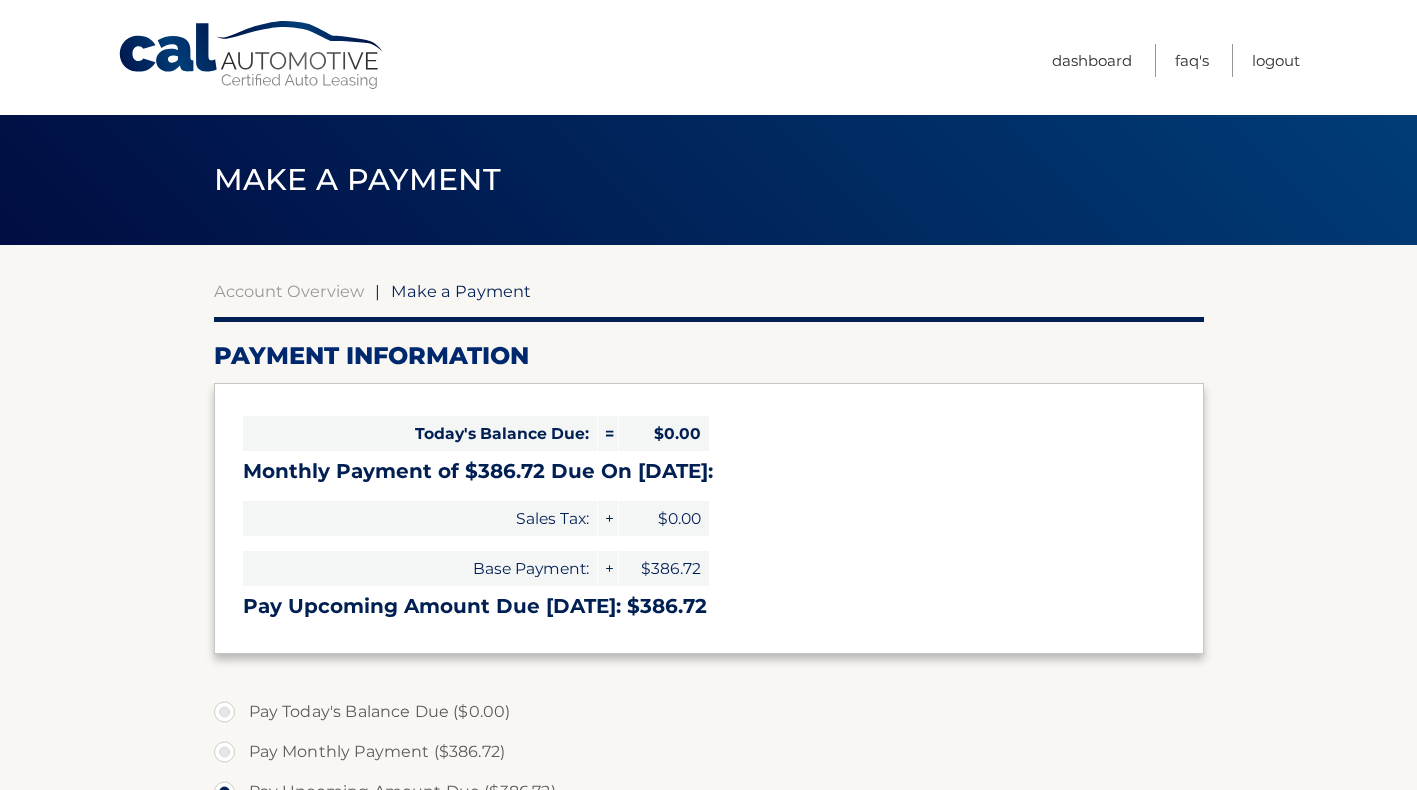 select on "YmZhZTY0YmEtMjg1Zi00YWZhLTg0OTMtNWZjOGFjYjRlNjRk" 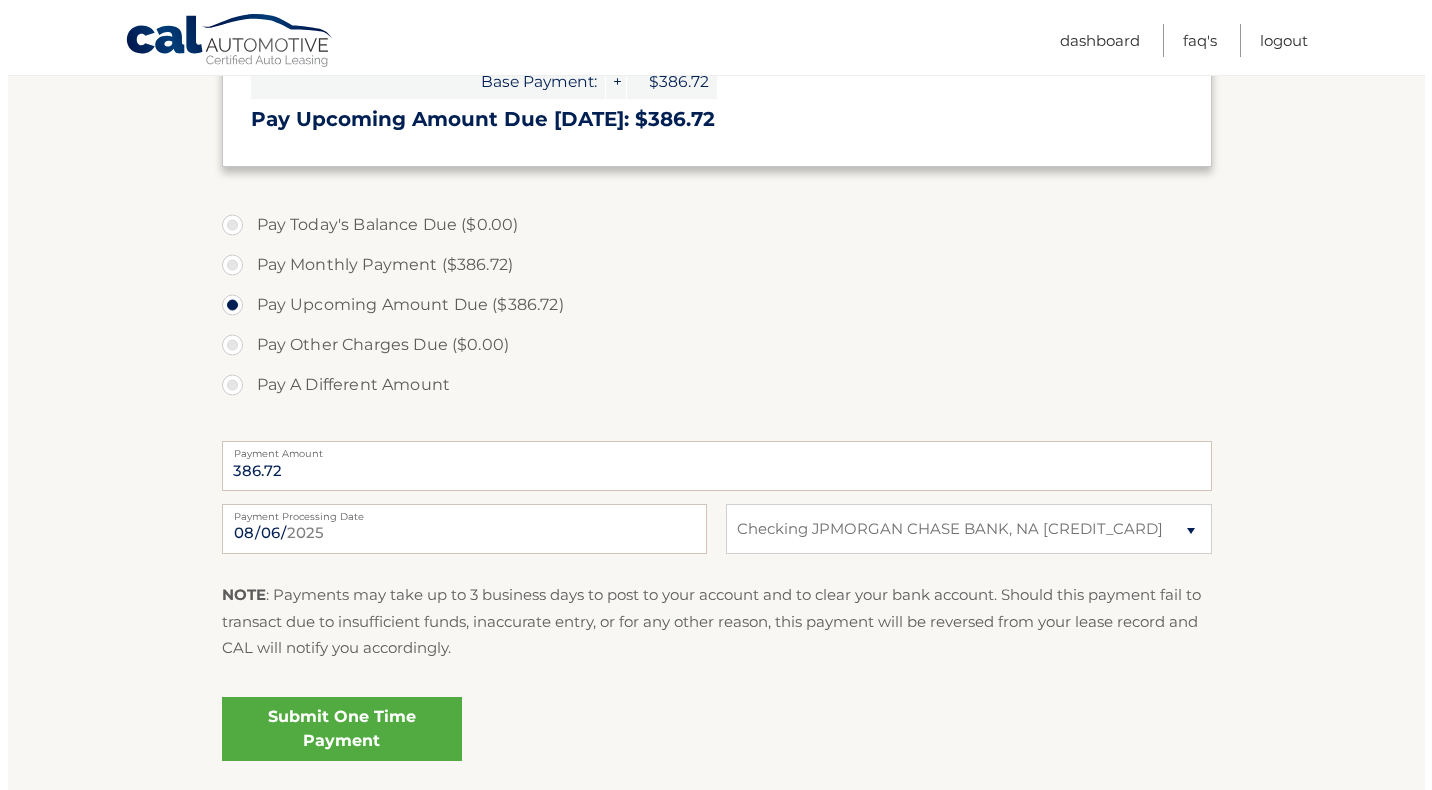 scroll, scrollTop: 500, scrollLeft: 0, axis: vertical 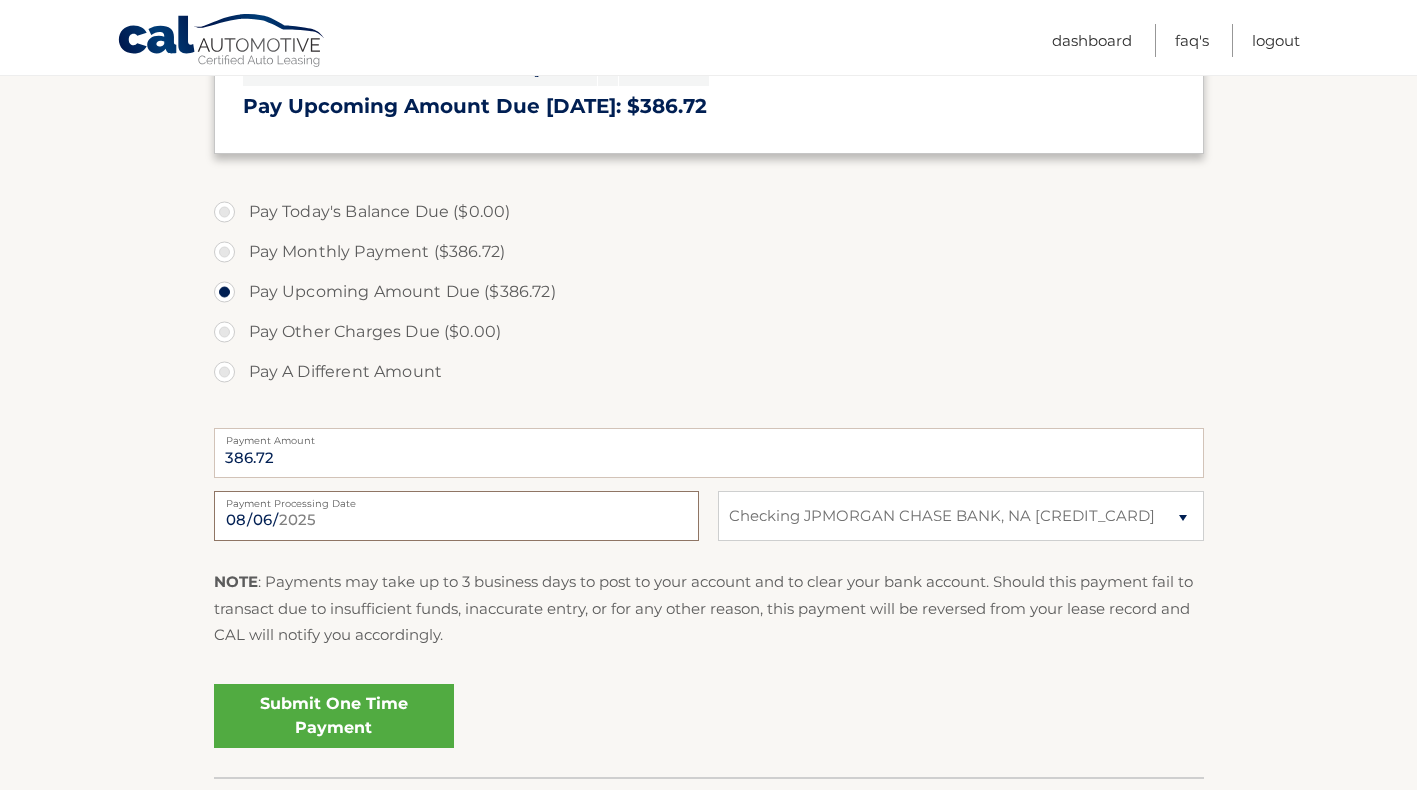 click on "2025-08-06" at bounding box center [456, 516] 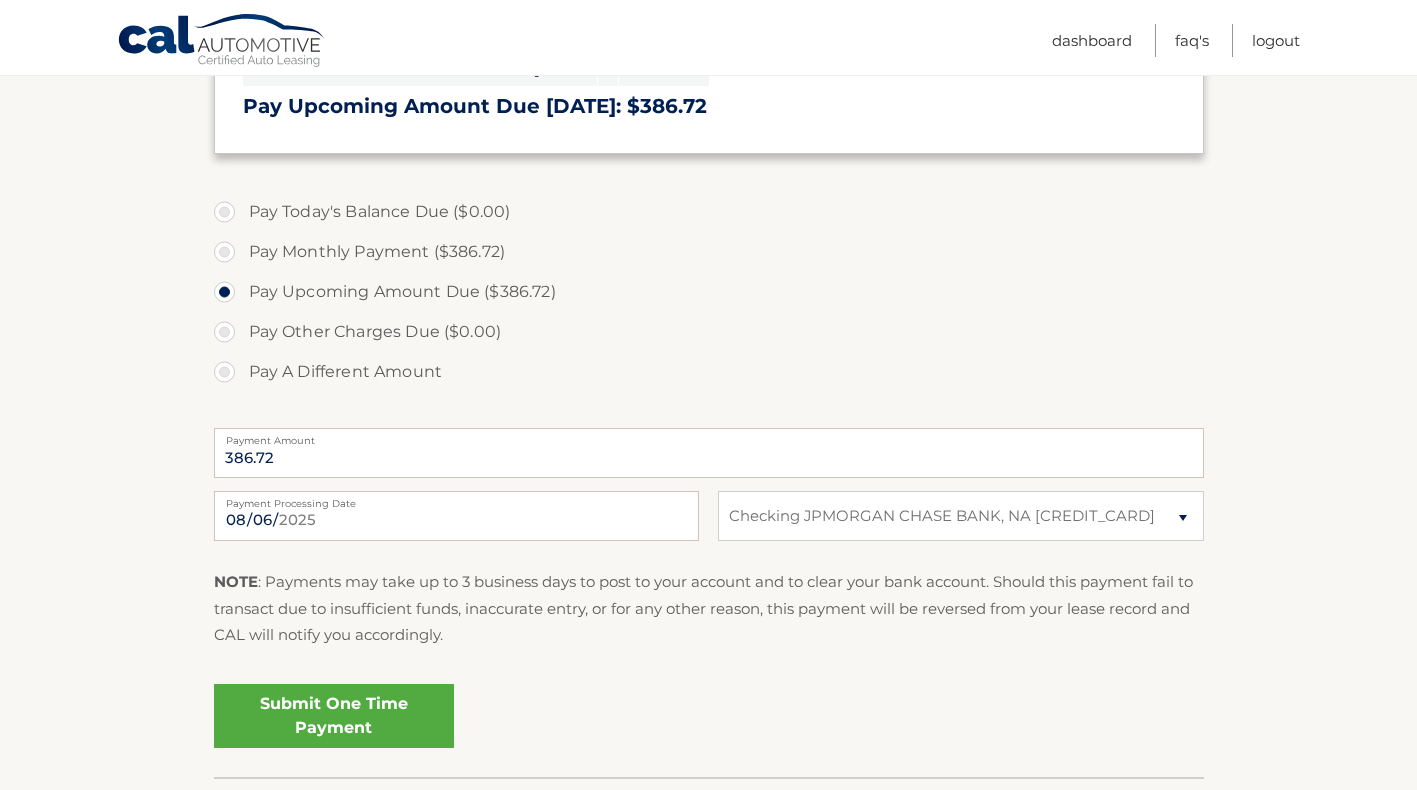 click on "Submit One Time Payment" at bounding box center (334, 716) 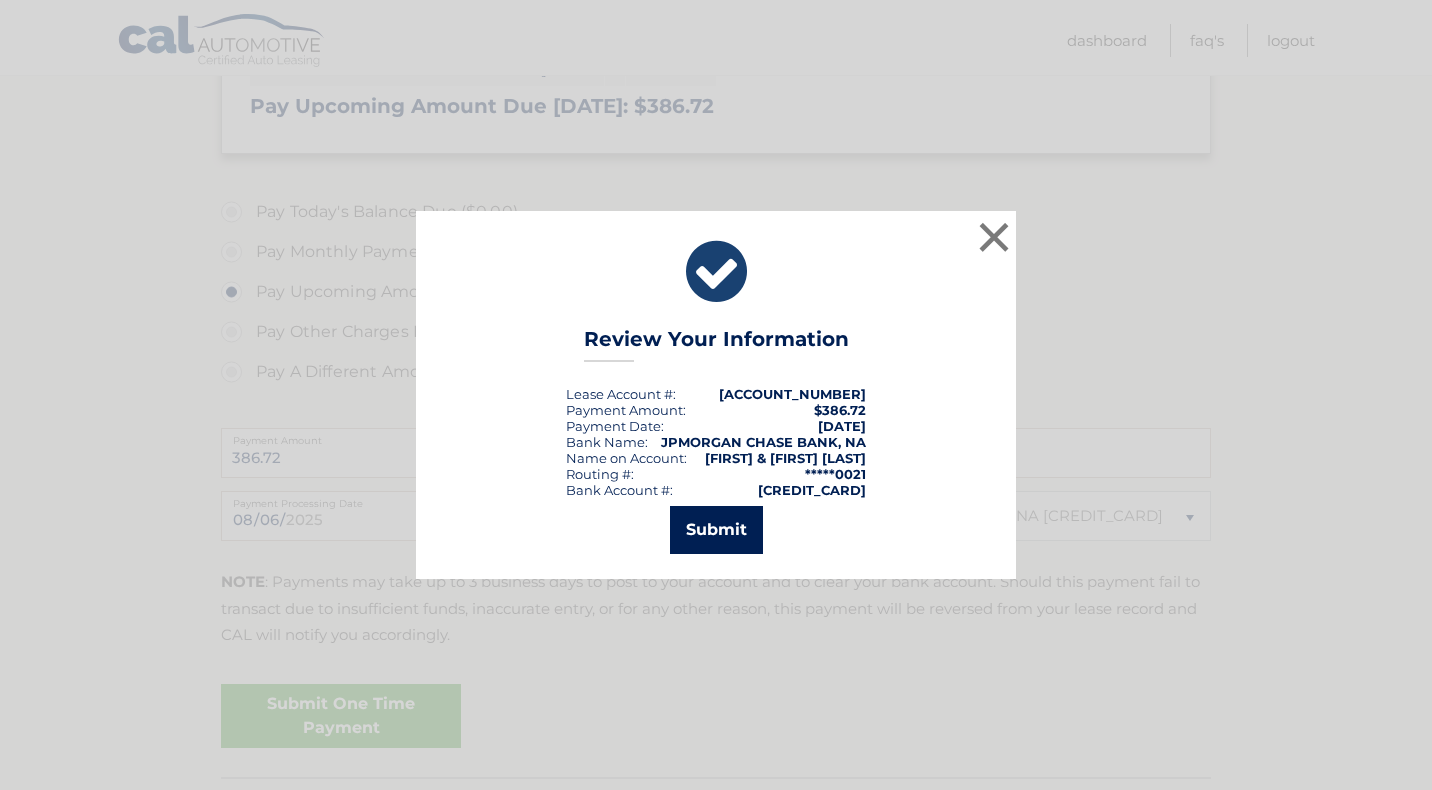 click on "Submit" at bounding box center [716, 530] 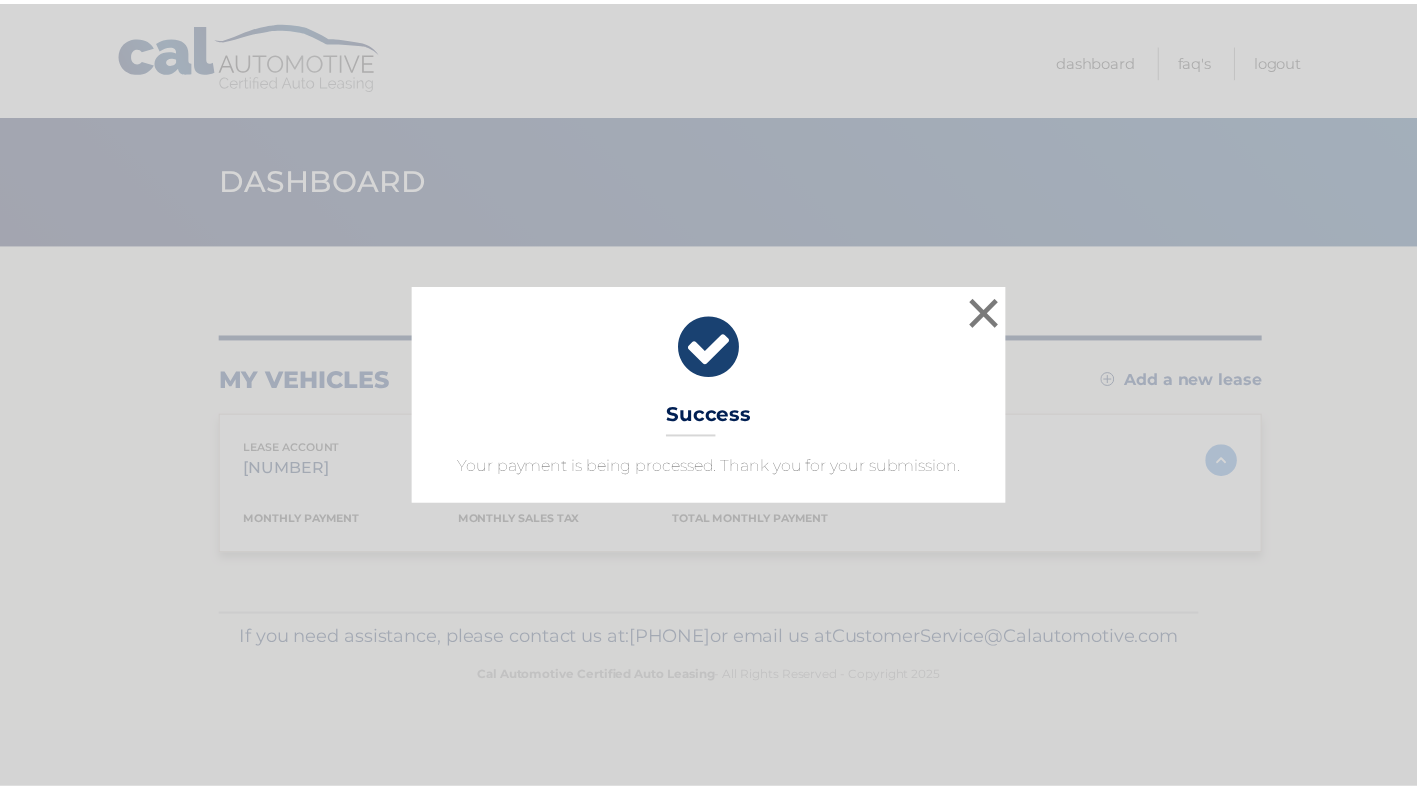 scroll, scrollTop: 0, scrollLeft: 0, axis: both 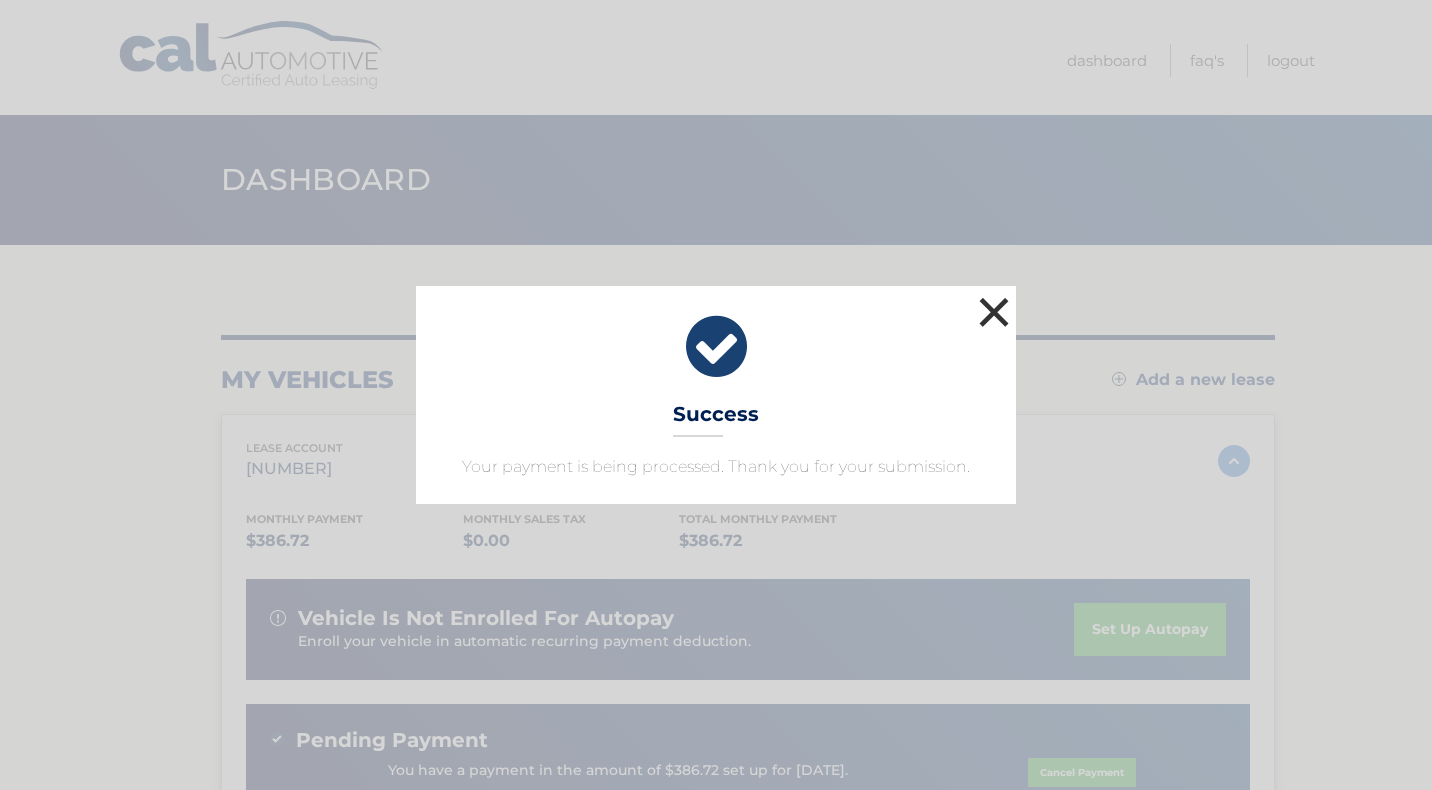 click on "×" at bounding box center [994, 312] 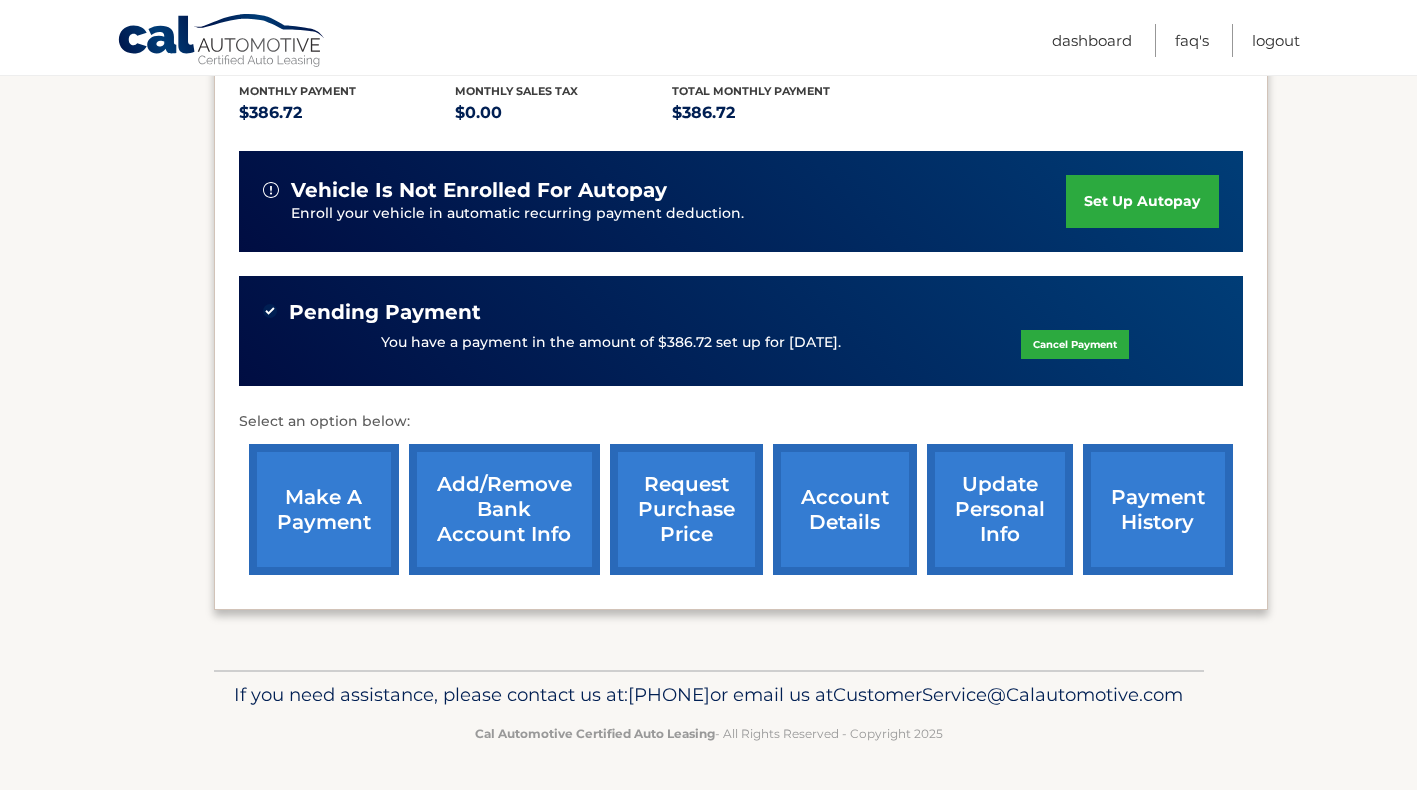 scroll, scrollTop: 460, scrollLeft: 0, axis: vertical 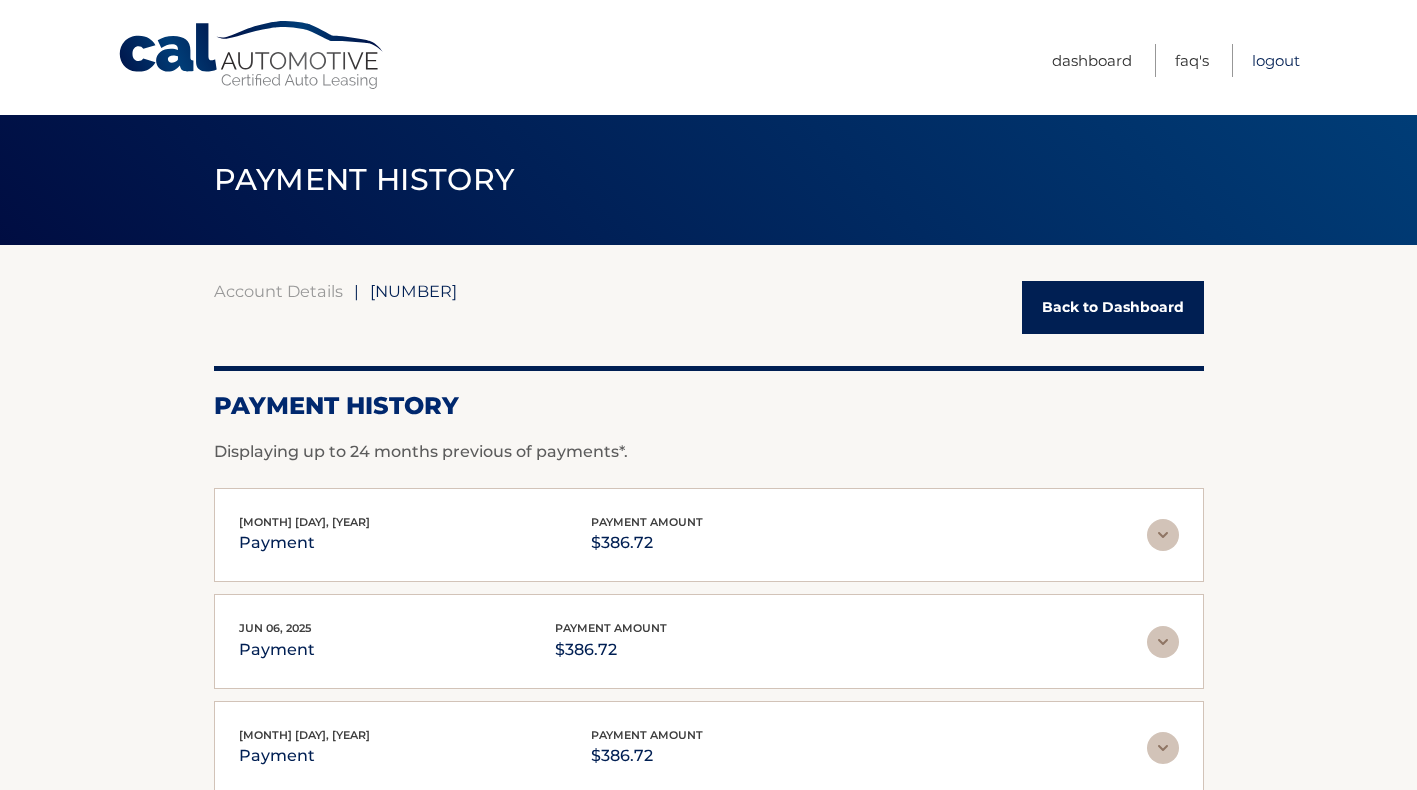click on "Logout" at bounding box center (1276, 60) 